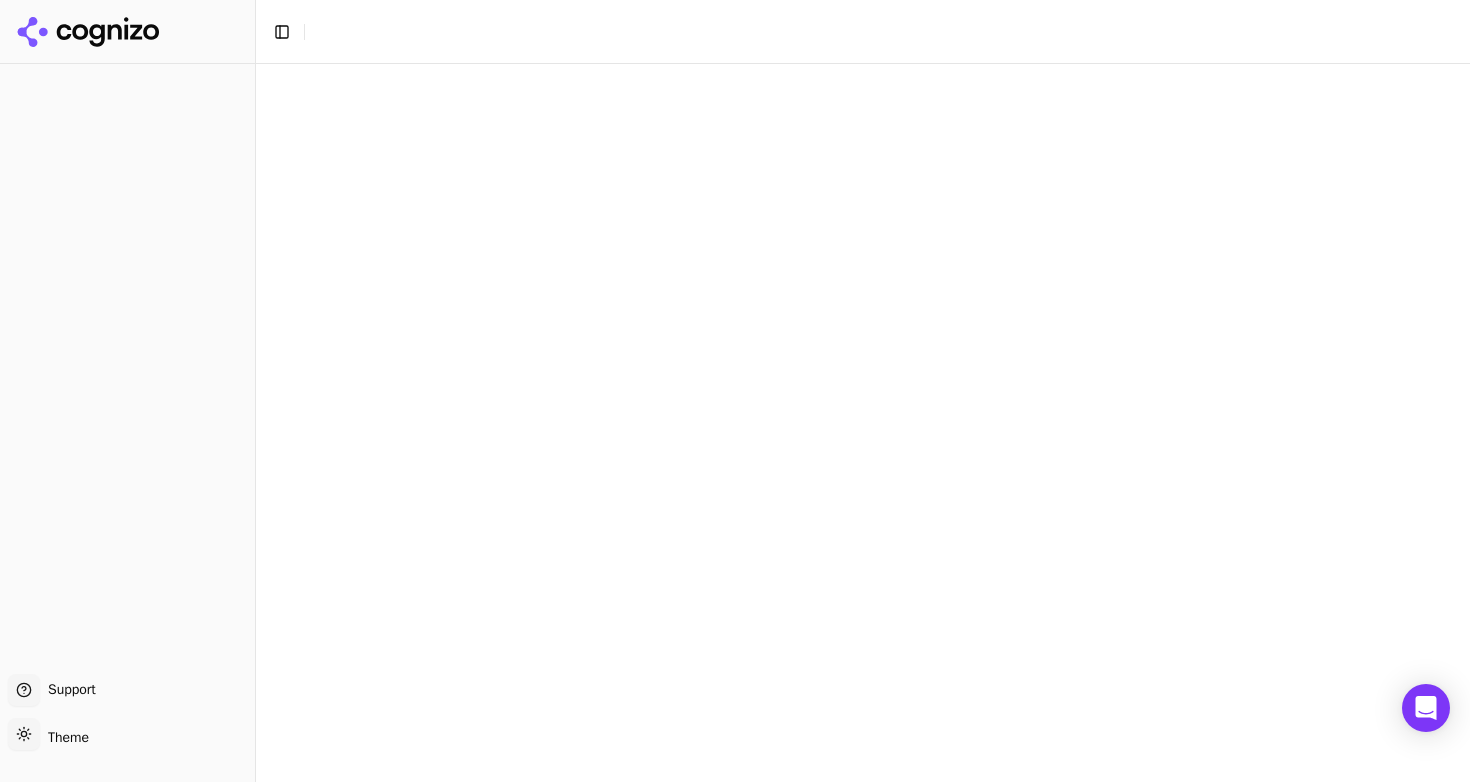 scroll, scrollTop: 0, scrollLeft: 0, axis: both 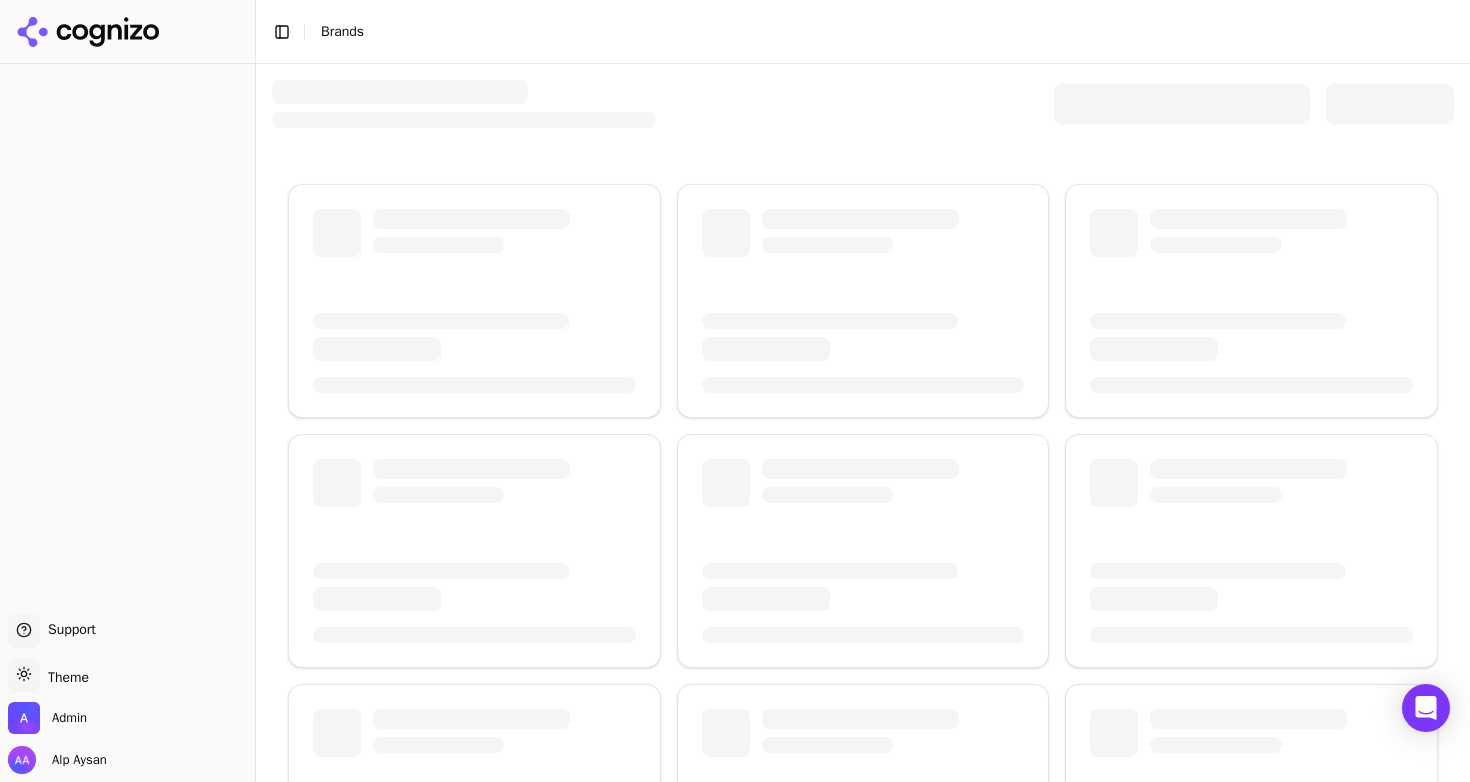 click at bounding box center (863, 632) 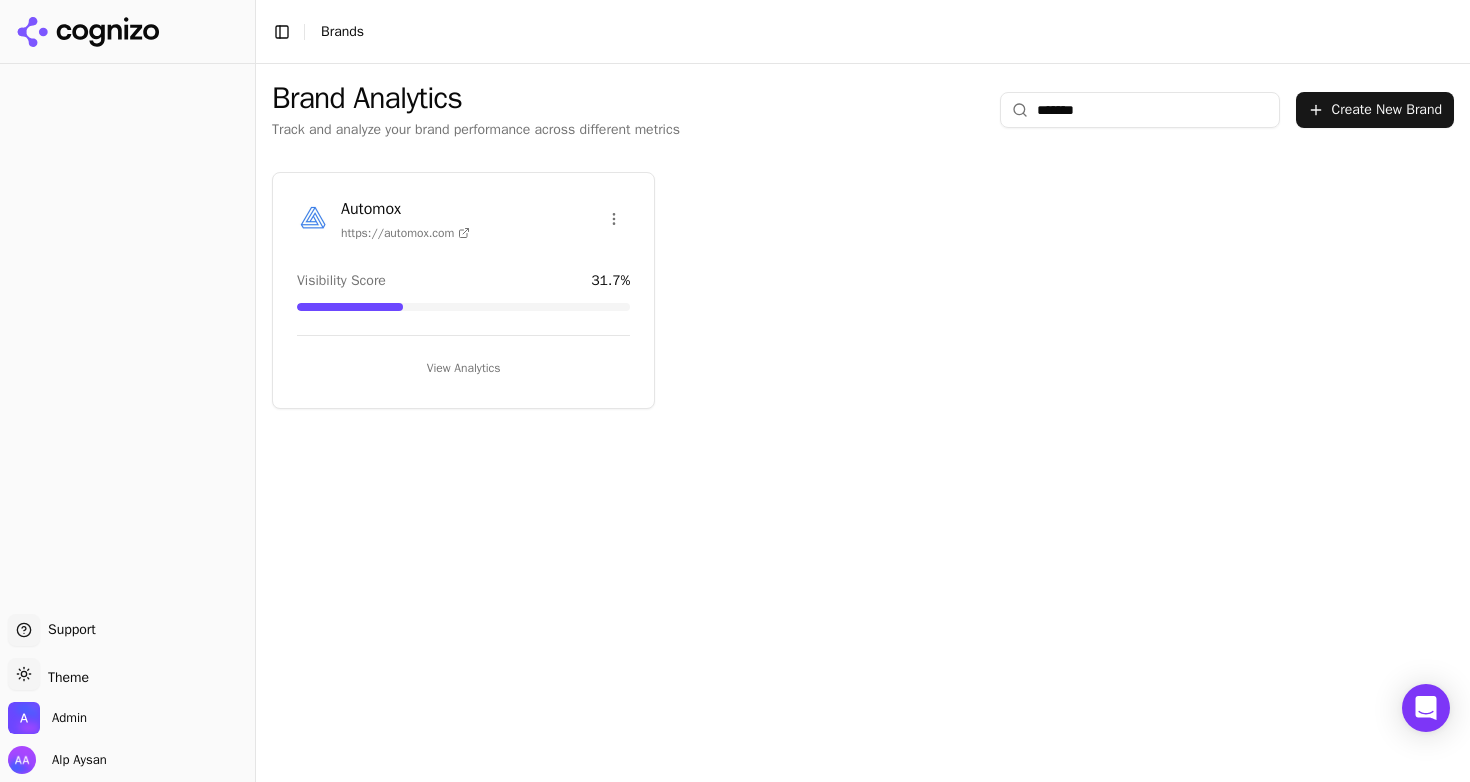 type on "*******" 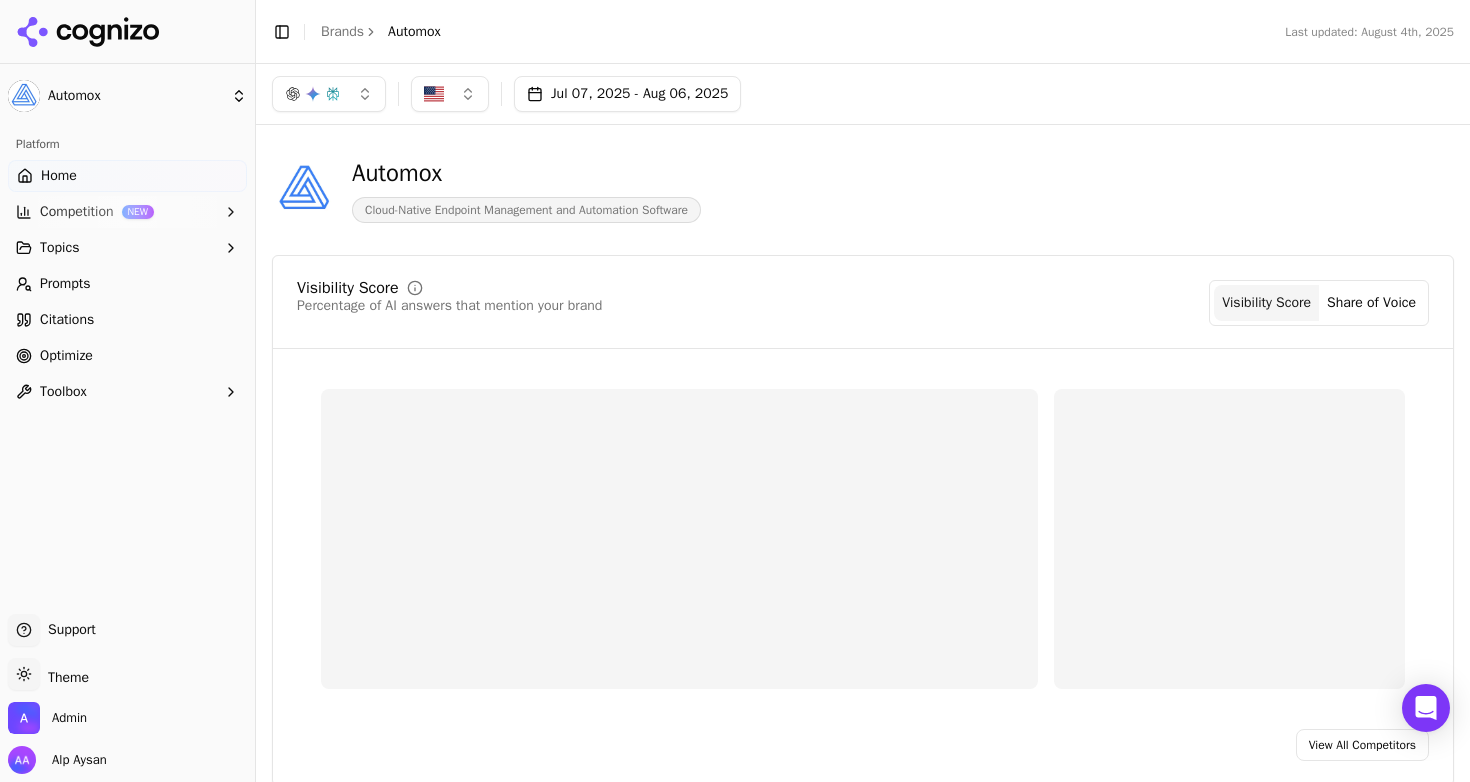 click on "Prompts" at bounding box center [65, 284] 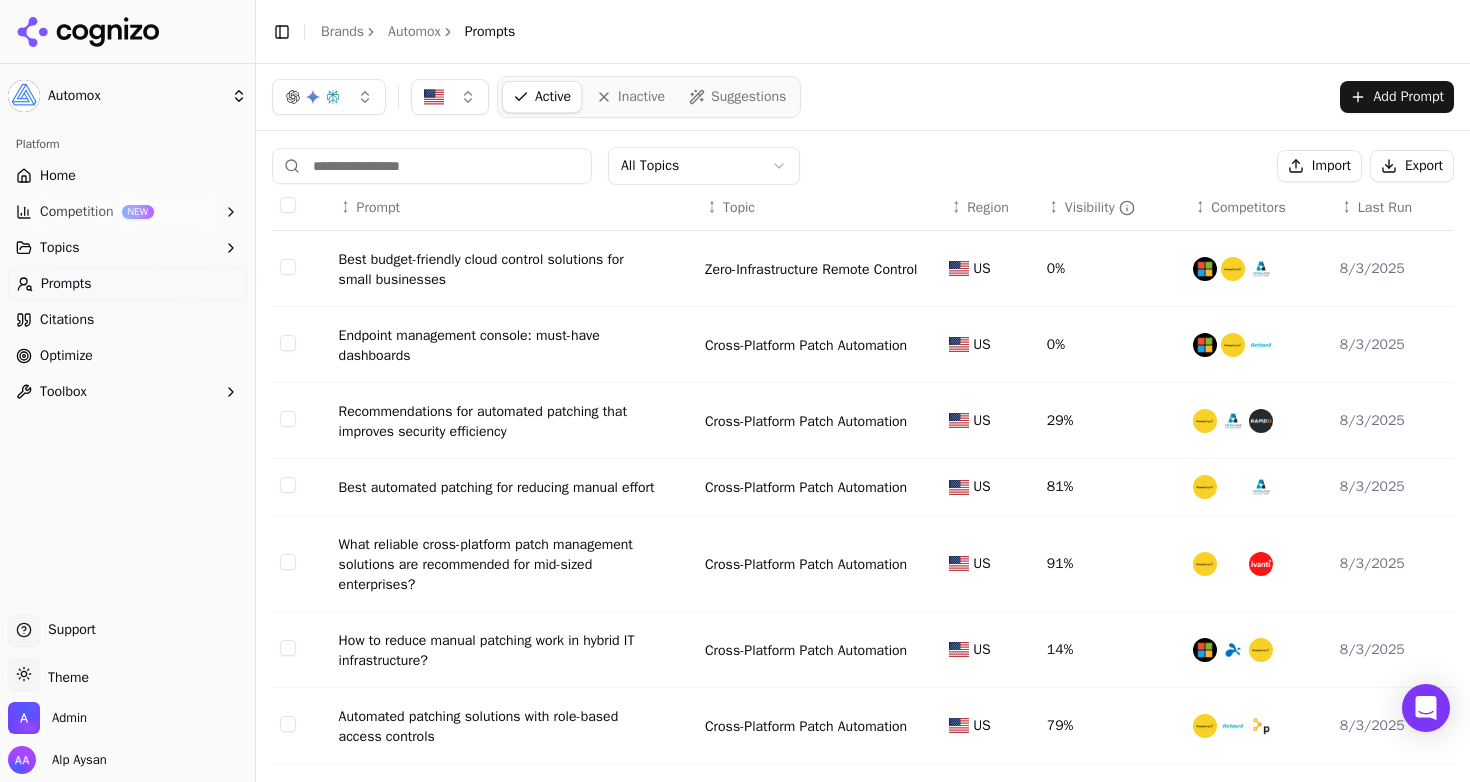 click on "Best budget-friendly cloud control solutions for small businesses" at bounding box center [499, 270] 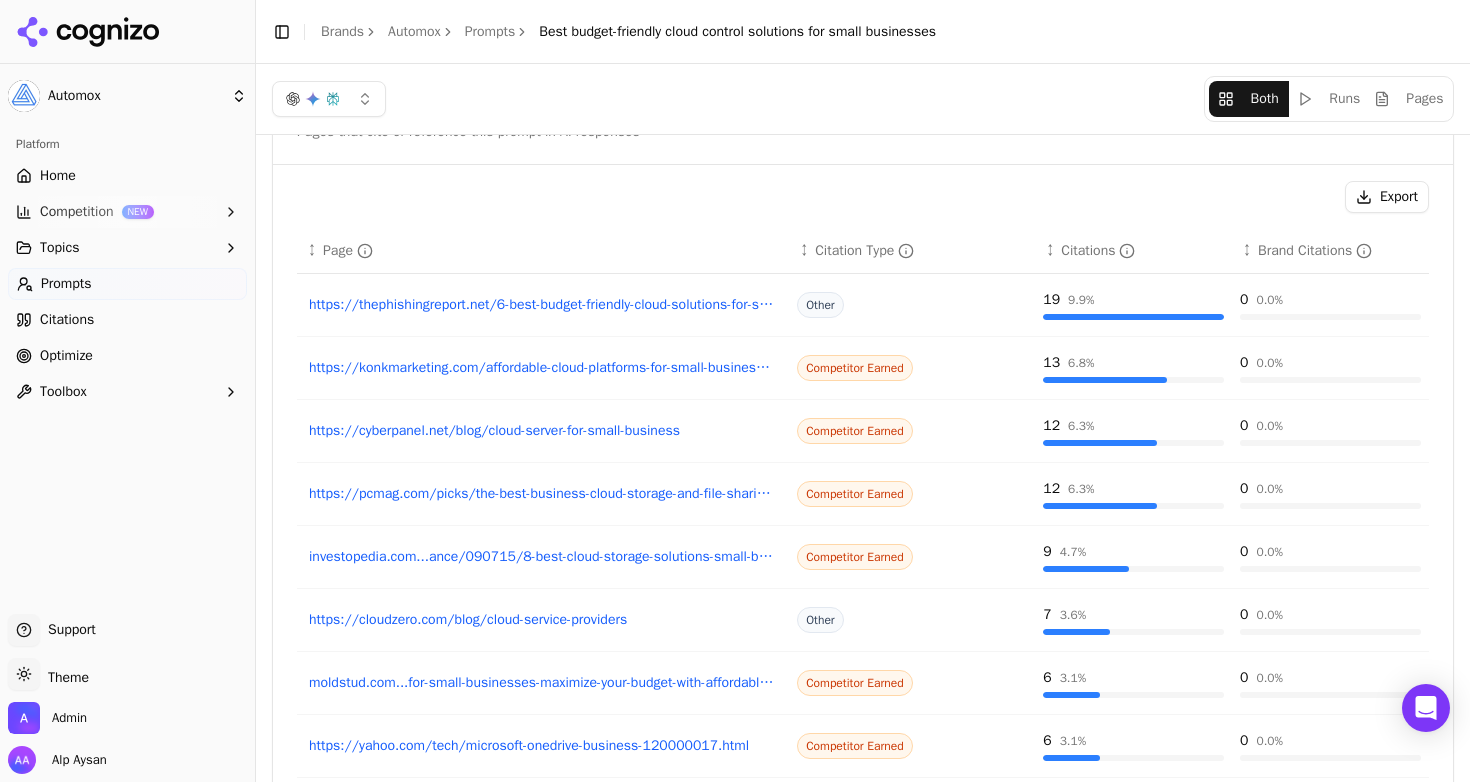 scroll, scrollTop: 0, scrollLeft: 0, axis: both 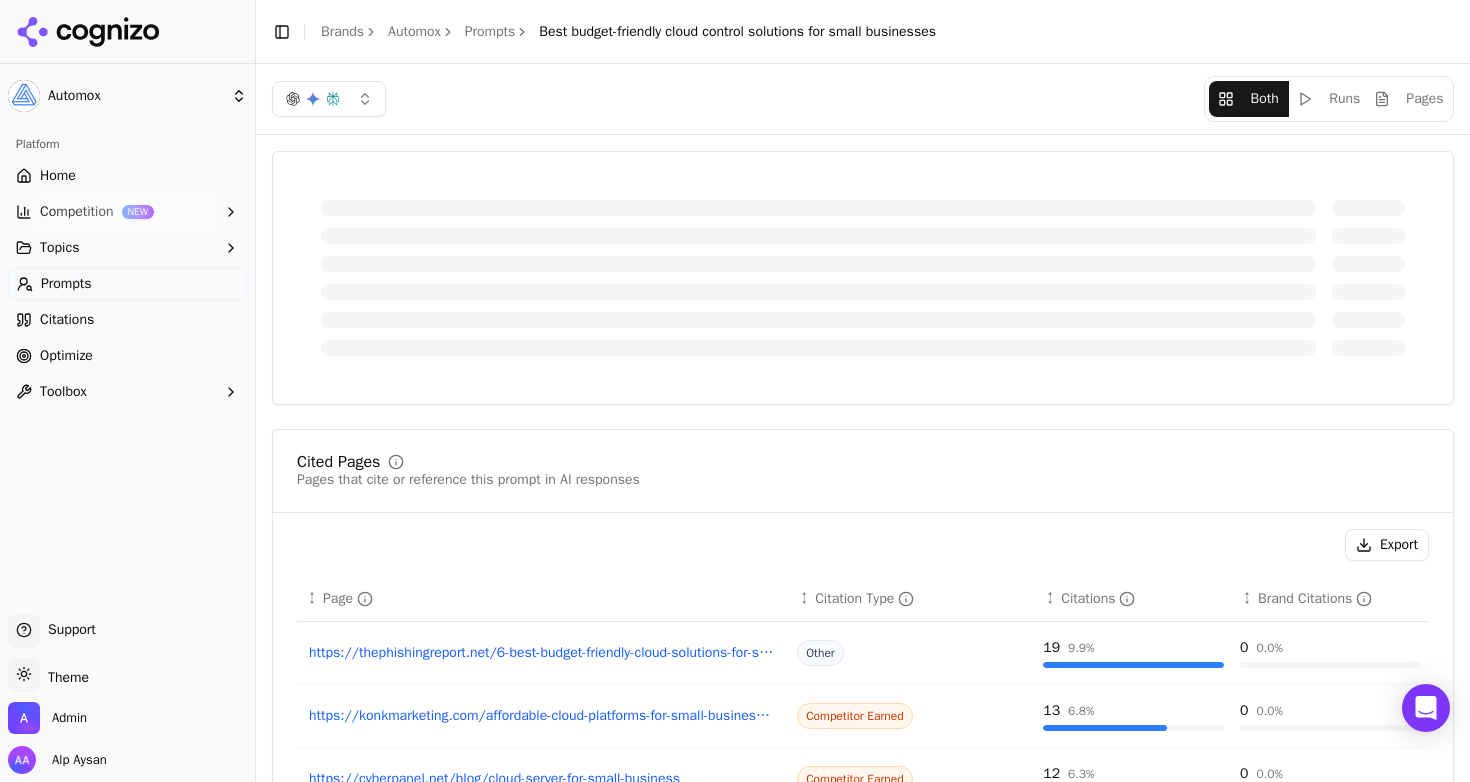 click on "Prompts" at bounding box center (490, 32) 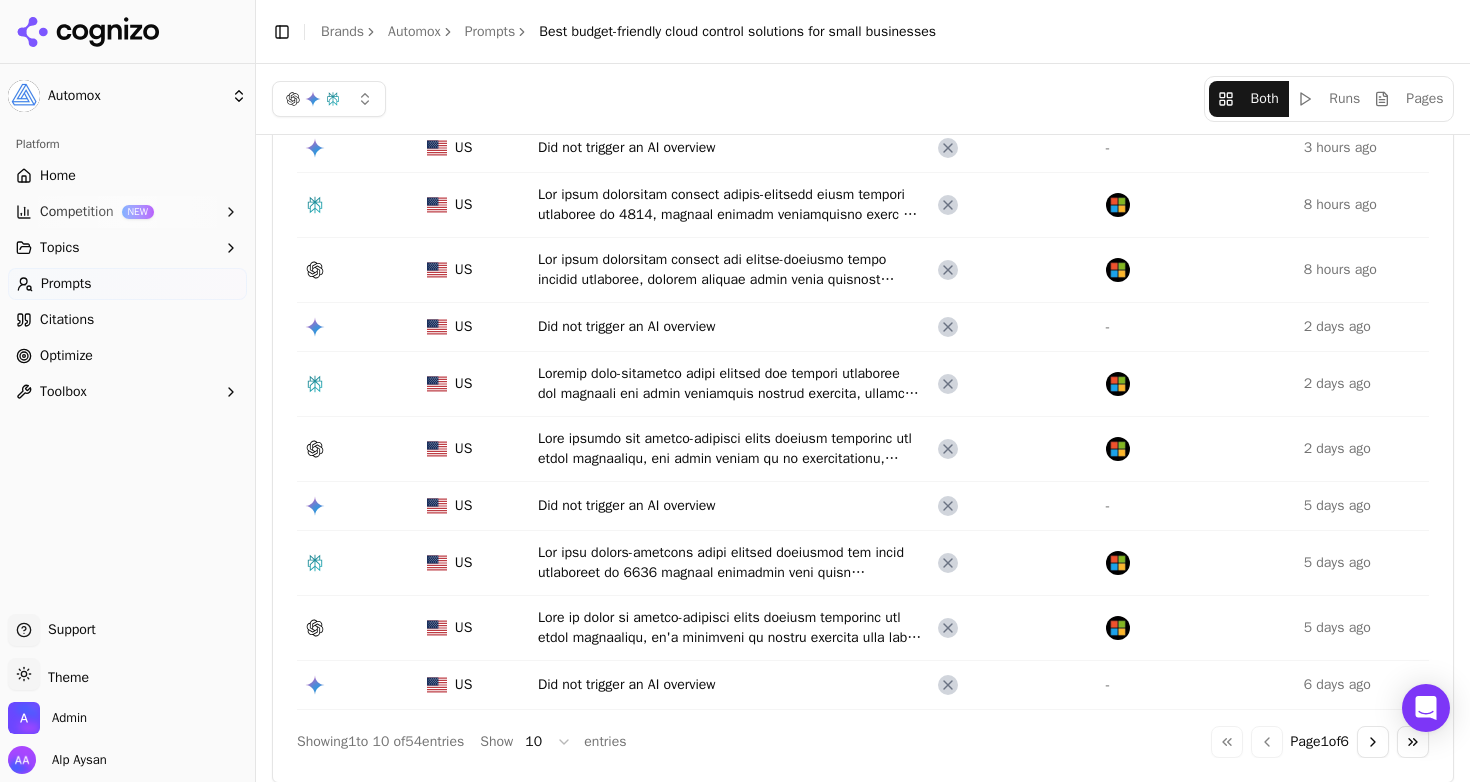 scroll, scrollTop: 138, scrollLeft: 0, axis: vertical 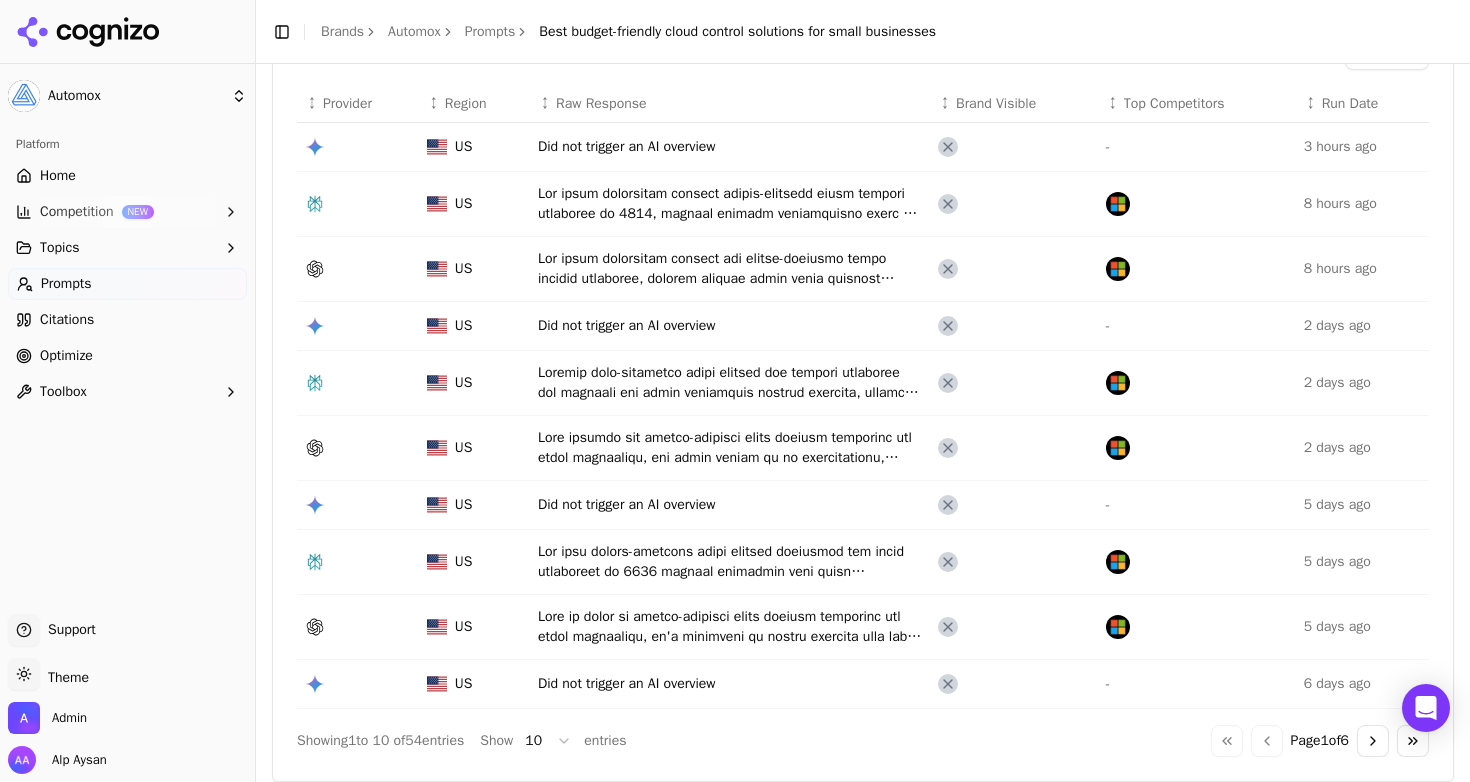 click on "Toggle Sidebar Brands Automox Prompts Best budget-friendly cloud control solutions for small businesses" at bounding box center (863, 32) 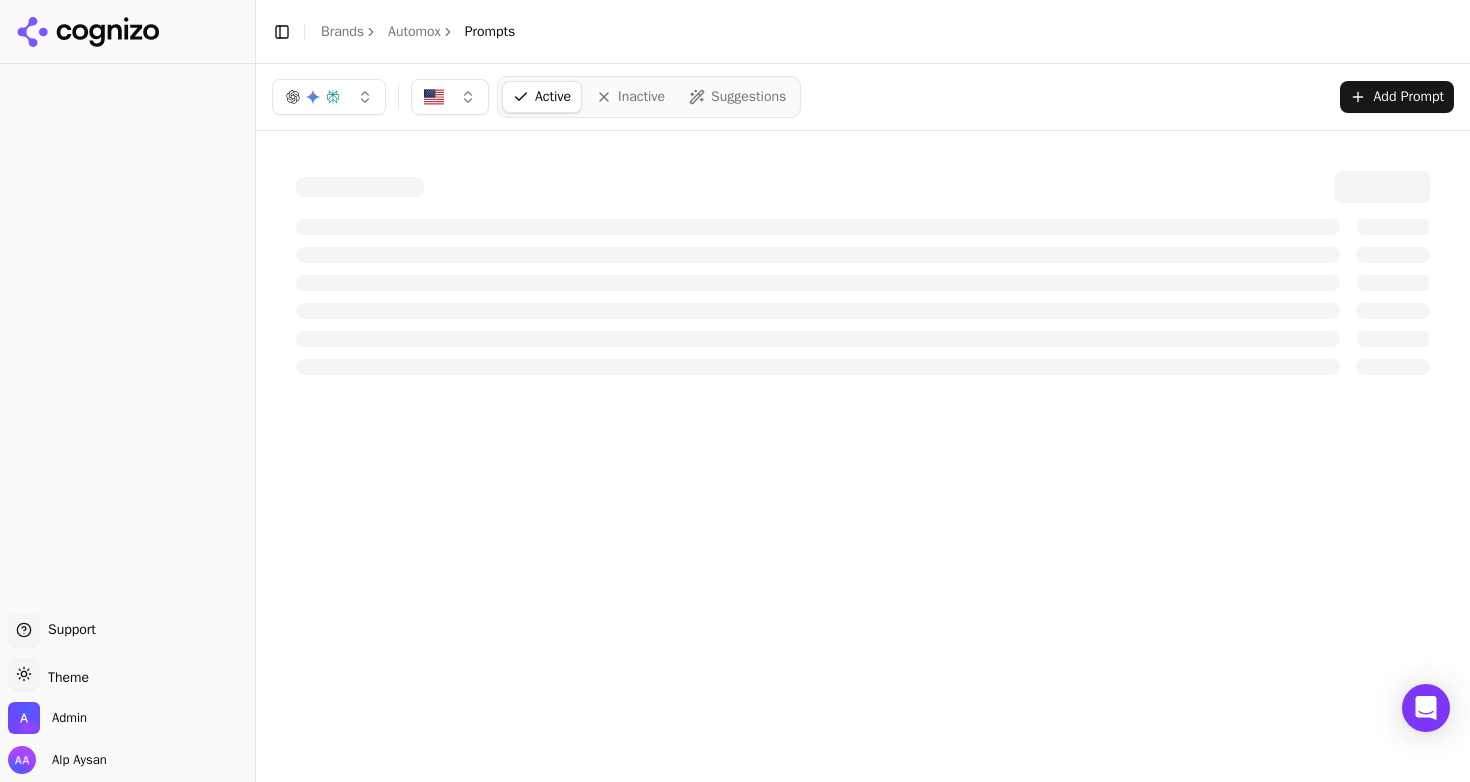 scroll, scrollTop: 0, scrollLeft: 0, axis: both 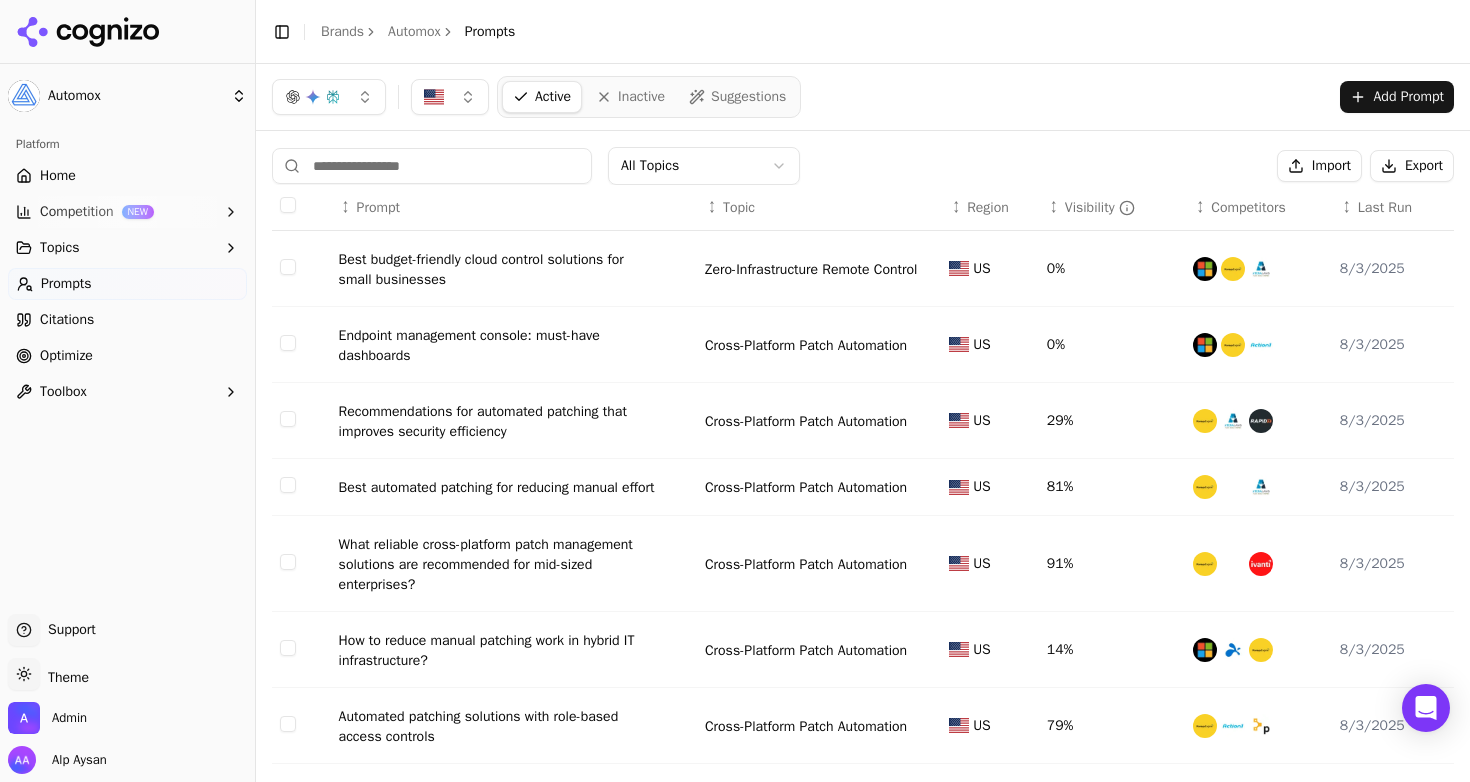 click on "Visibility" at bounding box center (1100, 208) 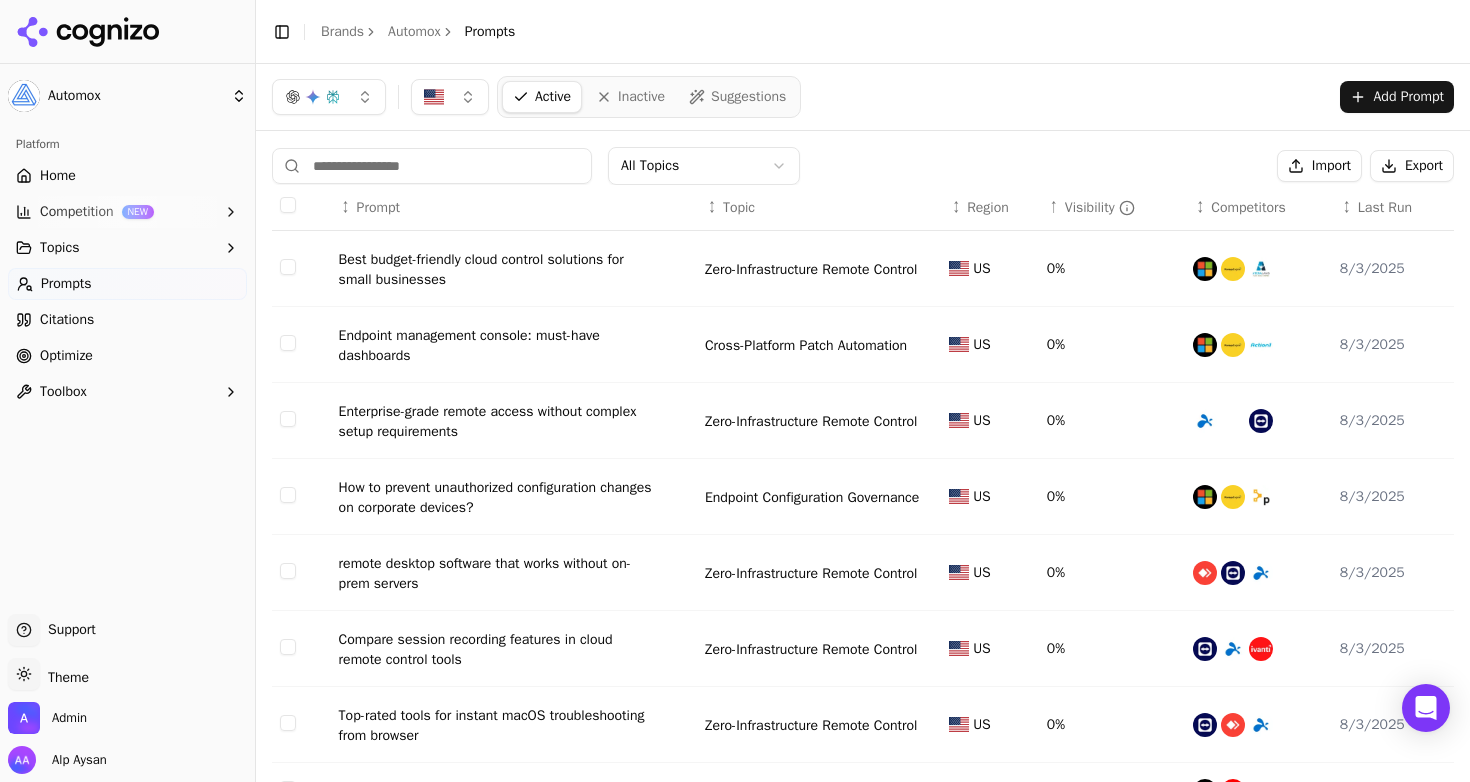 click on "Visibility" at bounding box center (1100, 208) 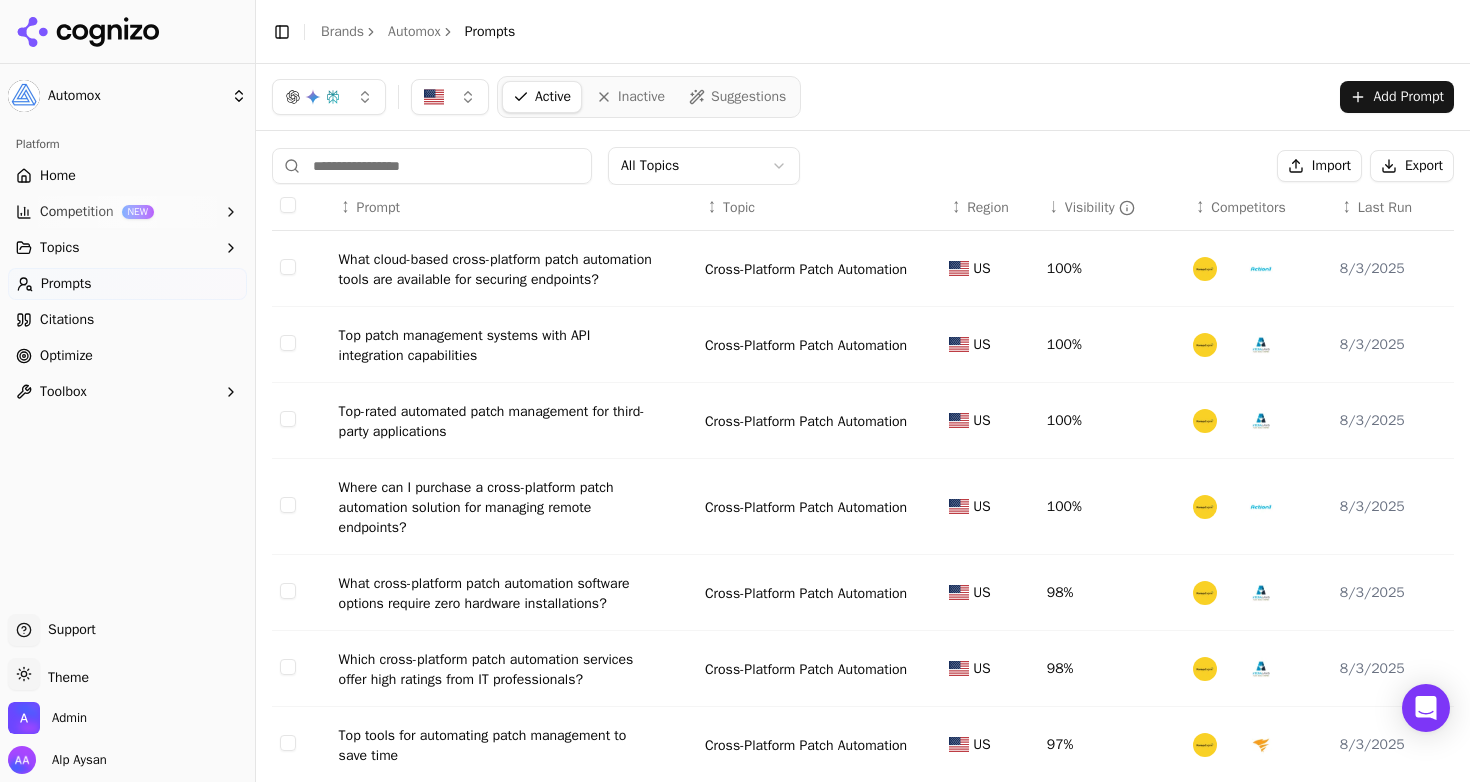 click on "What cloud-based cross-platform patch automation tools are available for securing endpoints?" at bounding box center [499, 270] 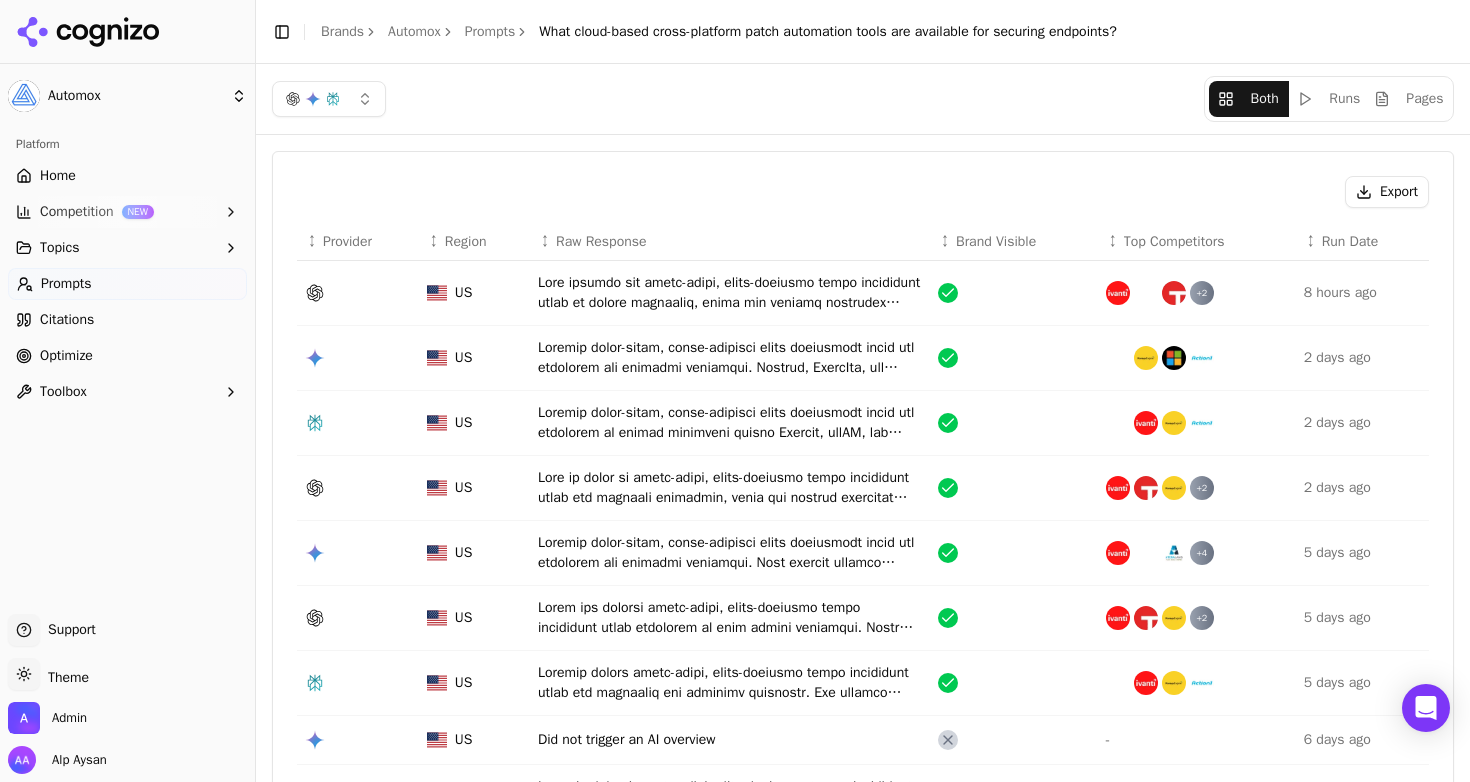 click on "Export  ↕ Provider  ↕ Region  ↕ Raw Response  ↕ Brand Visible  ↕ Top Competitors  ↕ Run Date [STATE] + 2 8 hours ago [STATE] 2 days ago [STATE] 2 days ago [STATE] + 2 2 days ago [STATE] + 4 5 days ago [STATE] + 2 5 days ago [STATE] Did not trigger an AI overview - 6 days ago [STATE] 6 days ago [STATE] + 2 6 days ago Showing  1  to   10   of  52  entries Show 10 entries Go to first page Go to previous page Page  1  of  6 Go to next page Go to last page" at bounding box center [863, 559] 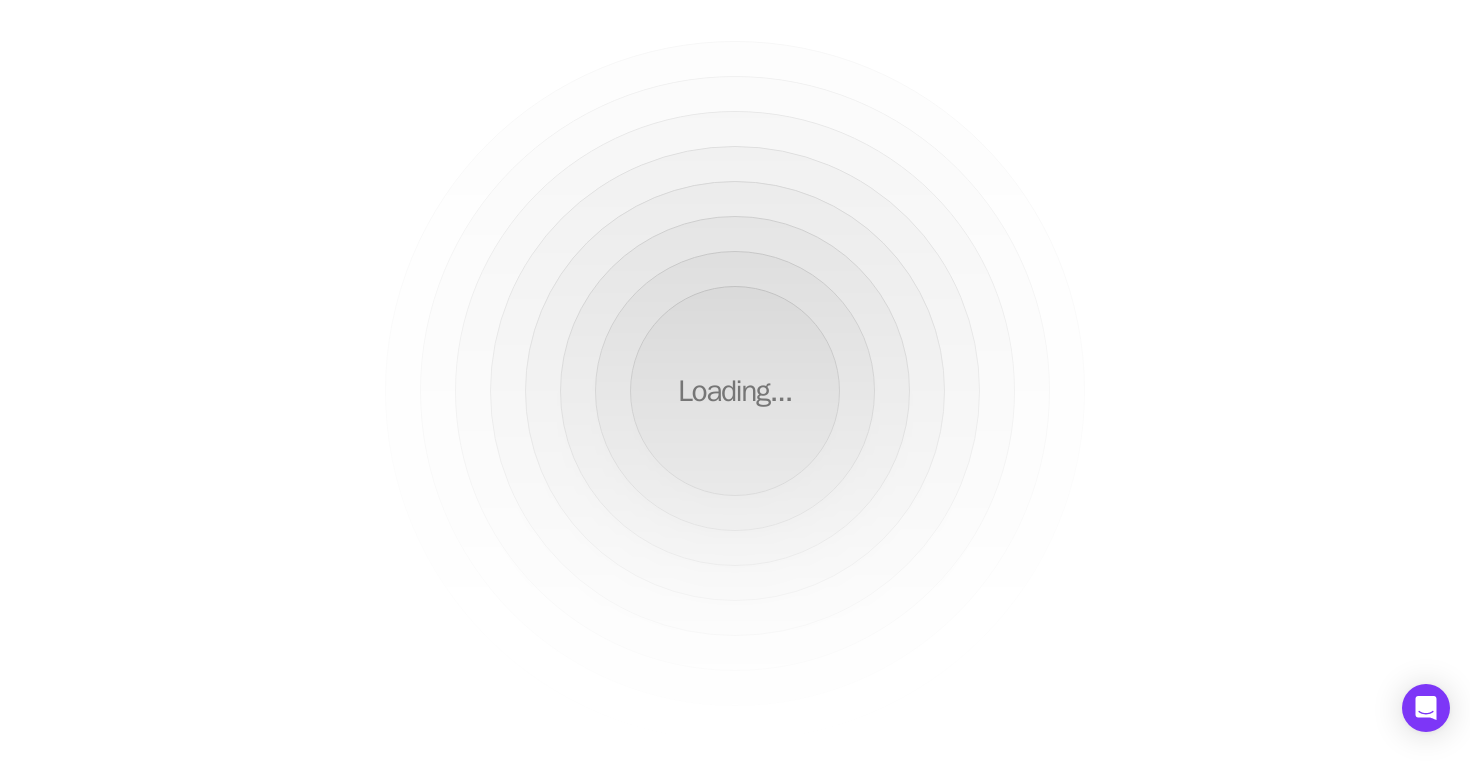 scroll, scrollTop: 0, scrollLeft: 0, axis: both 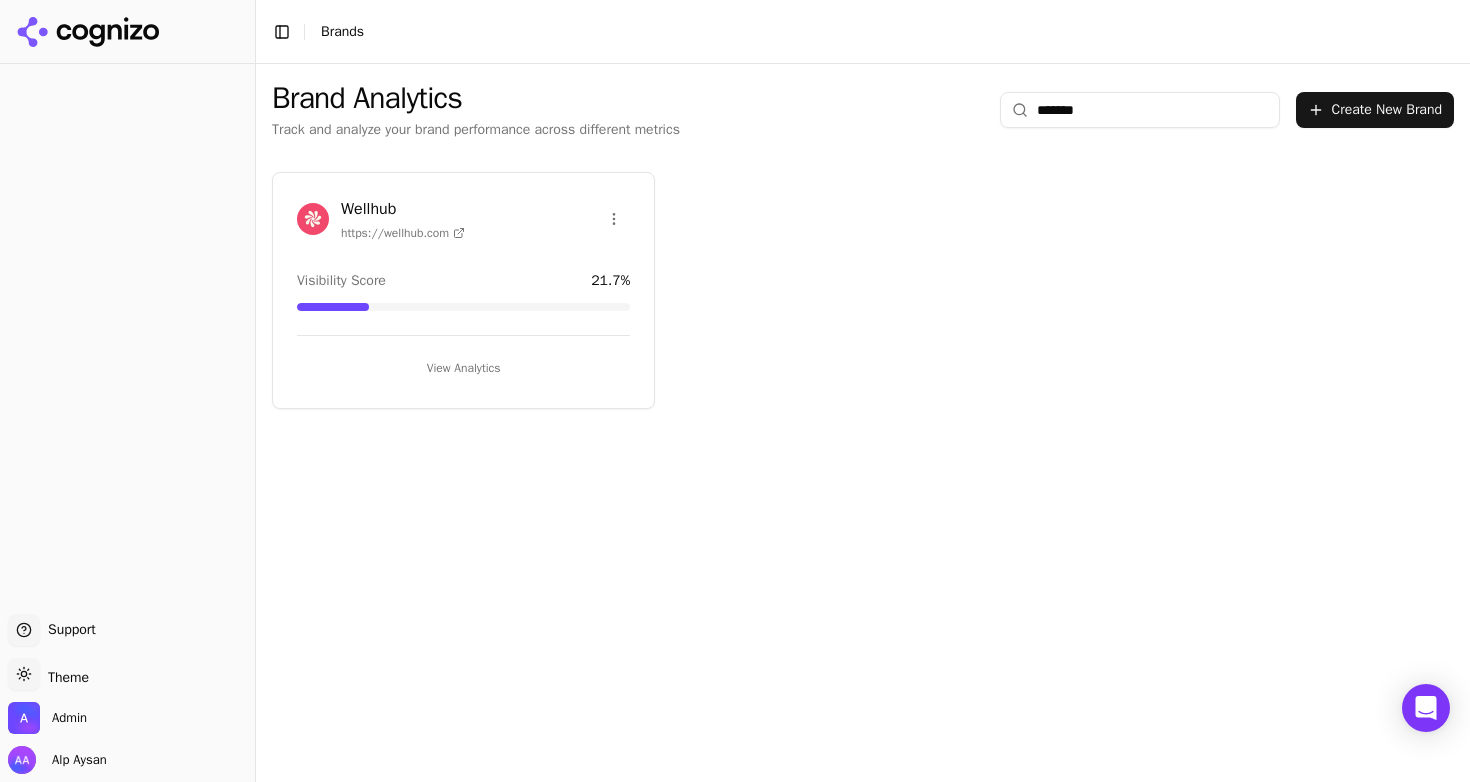type on "*******" 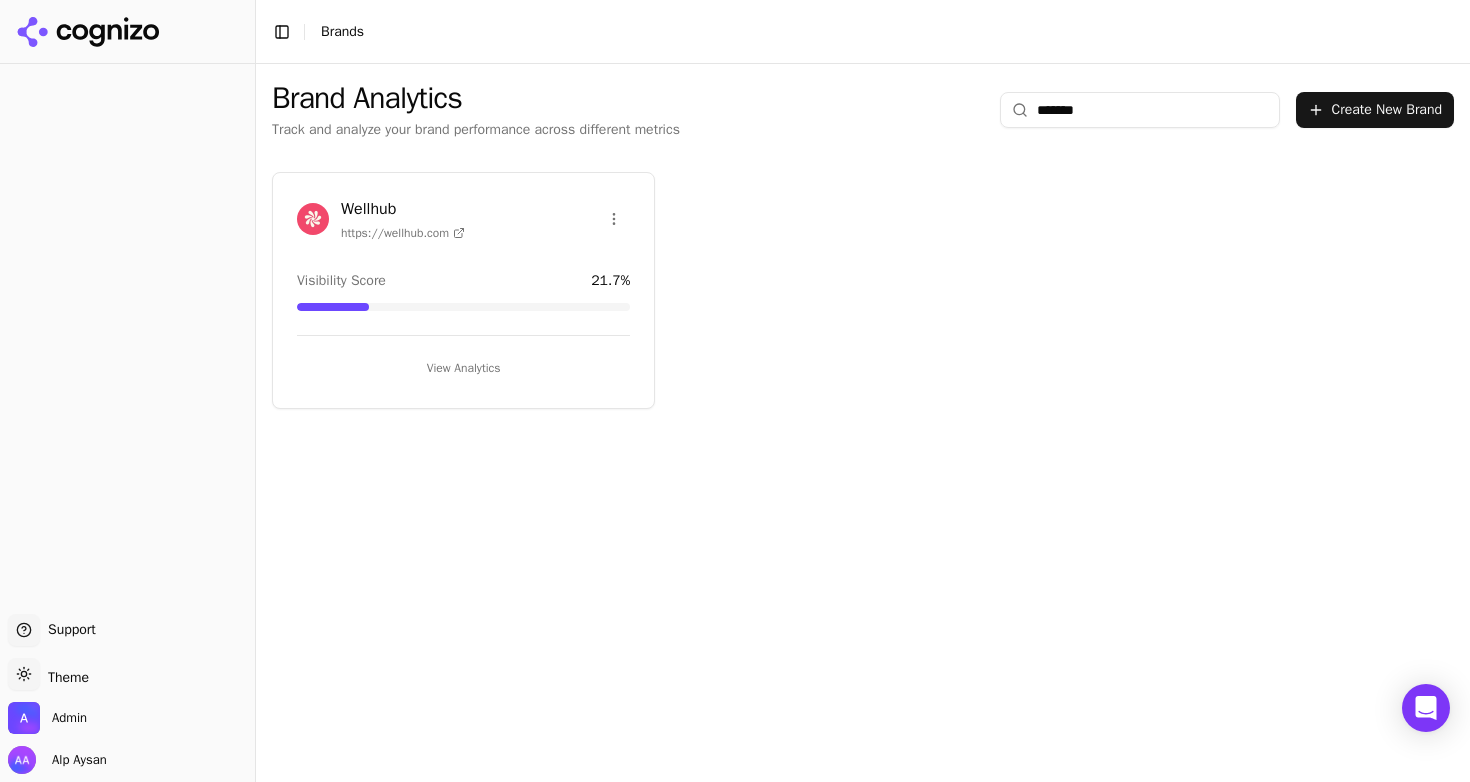 click at bounding box center (313, 219) 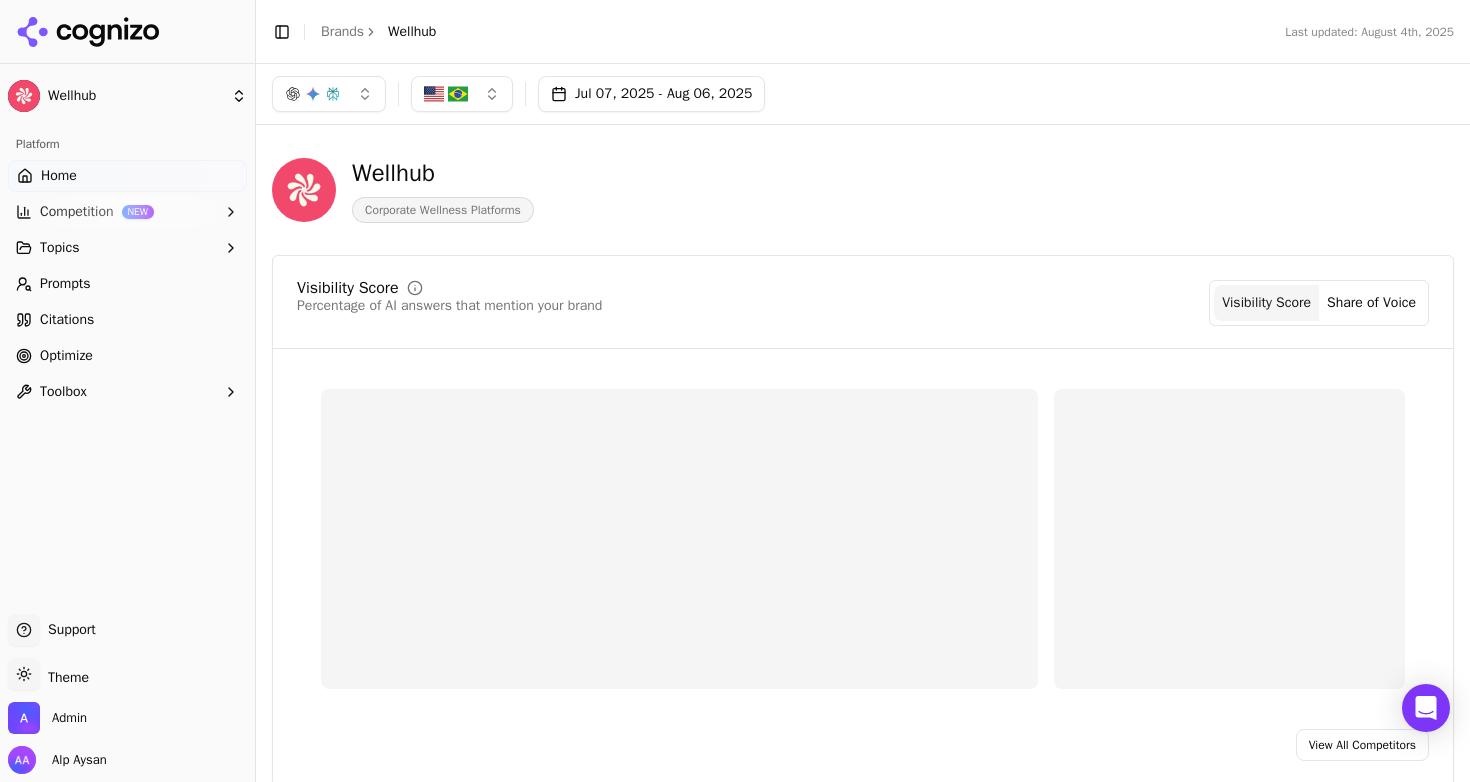 click on "Prompts" at bounding box center (127, 284) 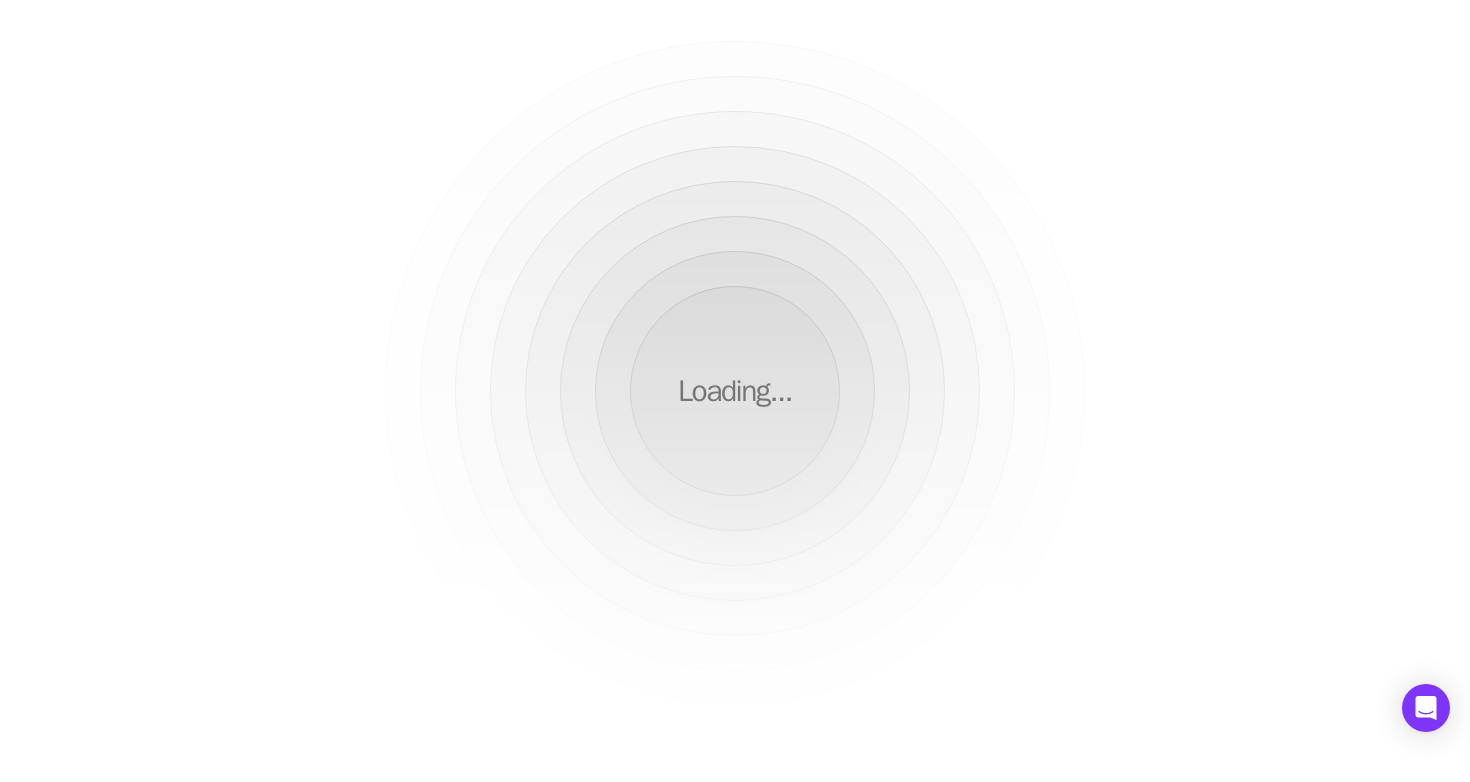 scroll, scrollTop: 0, scrollLeft: 0, axis: both 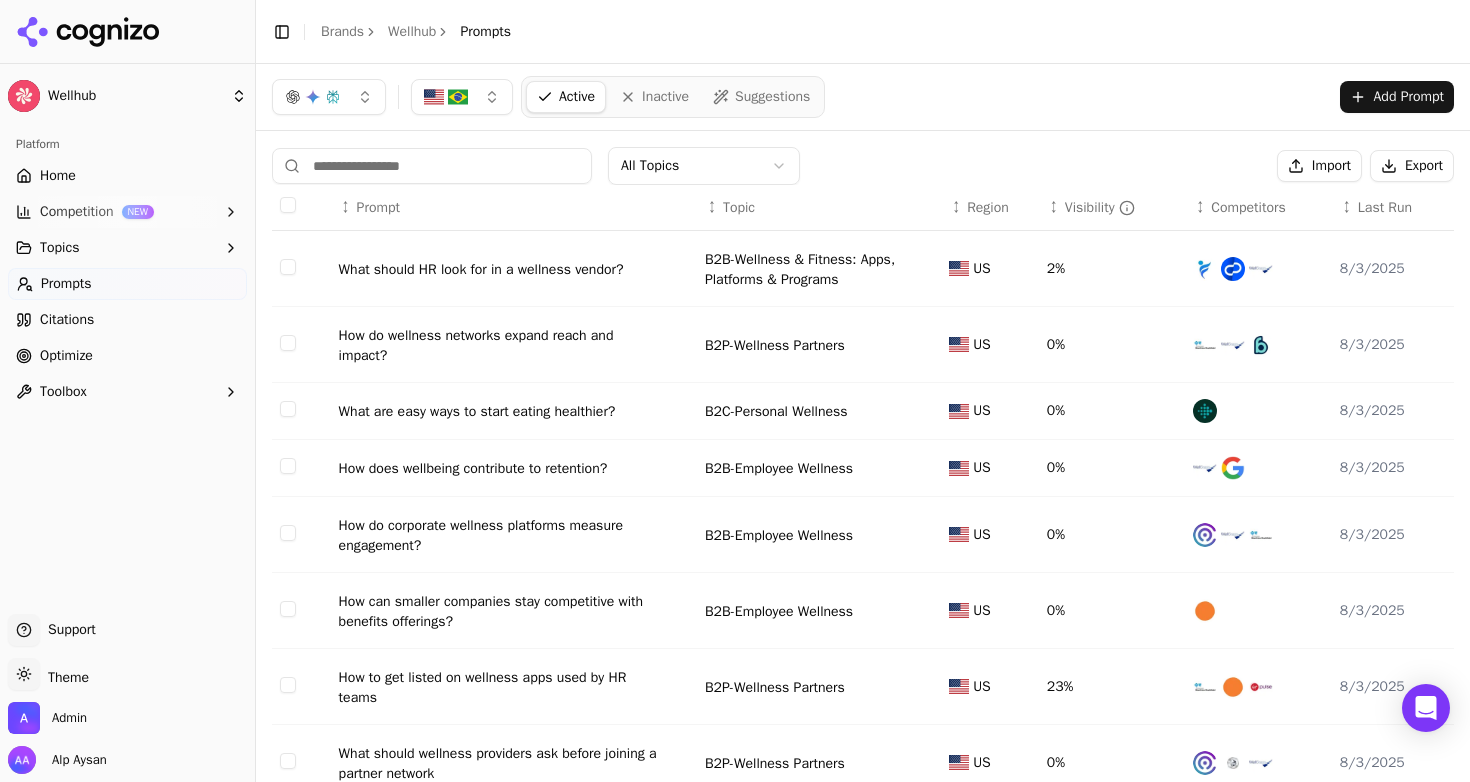 click on "What should HR look for in a wellness vendor?" at bounding box center (481, 270) 